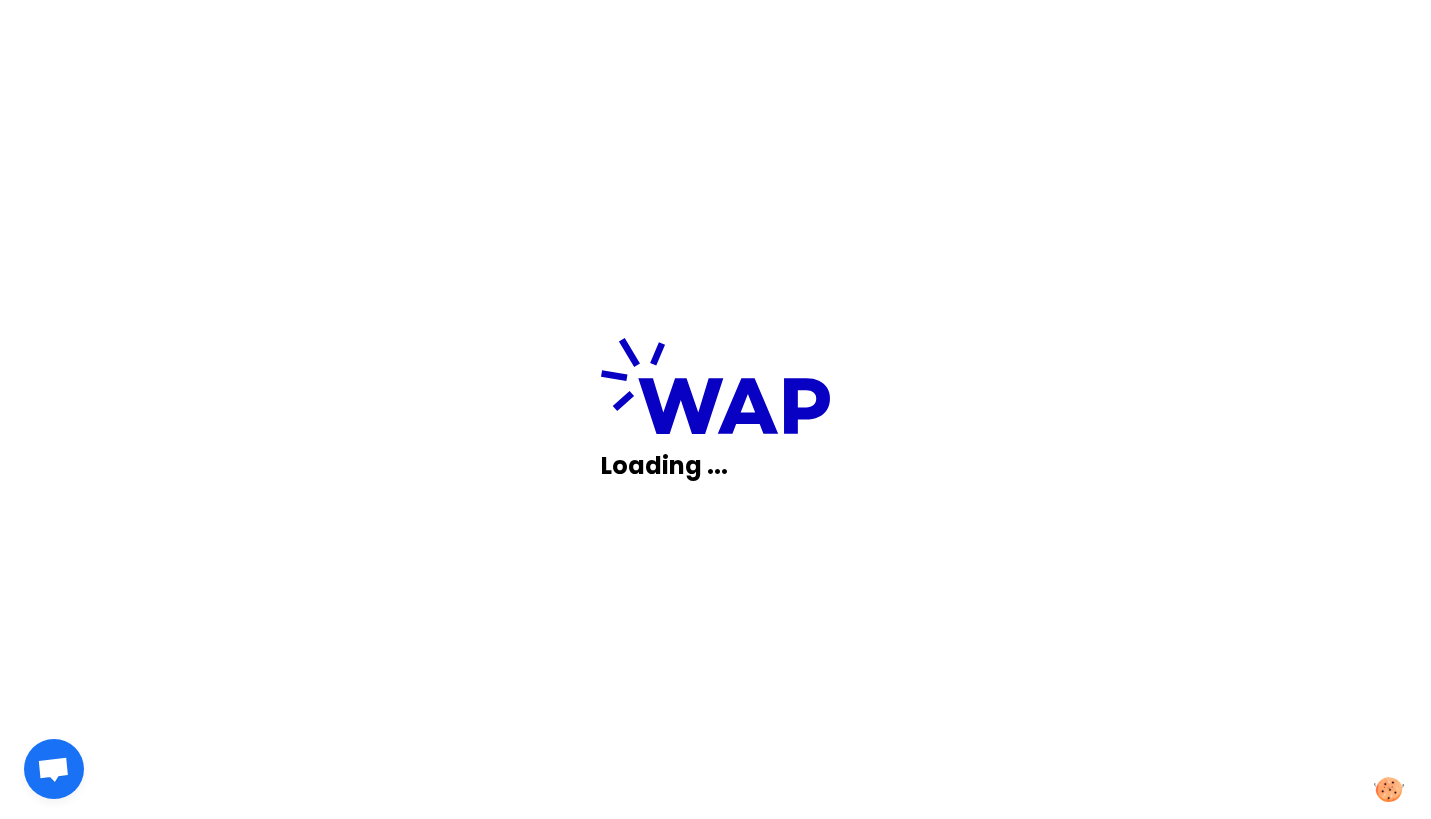 scroll, scrollTop: 0, scrollLeft: 0, axis: both 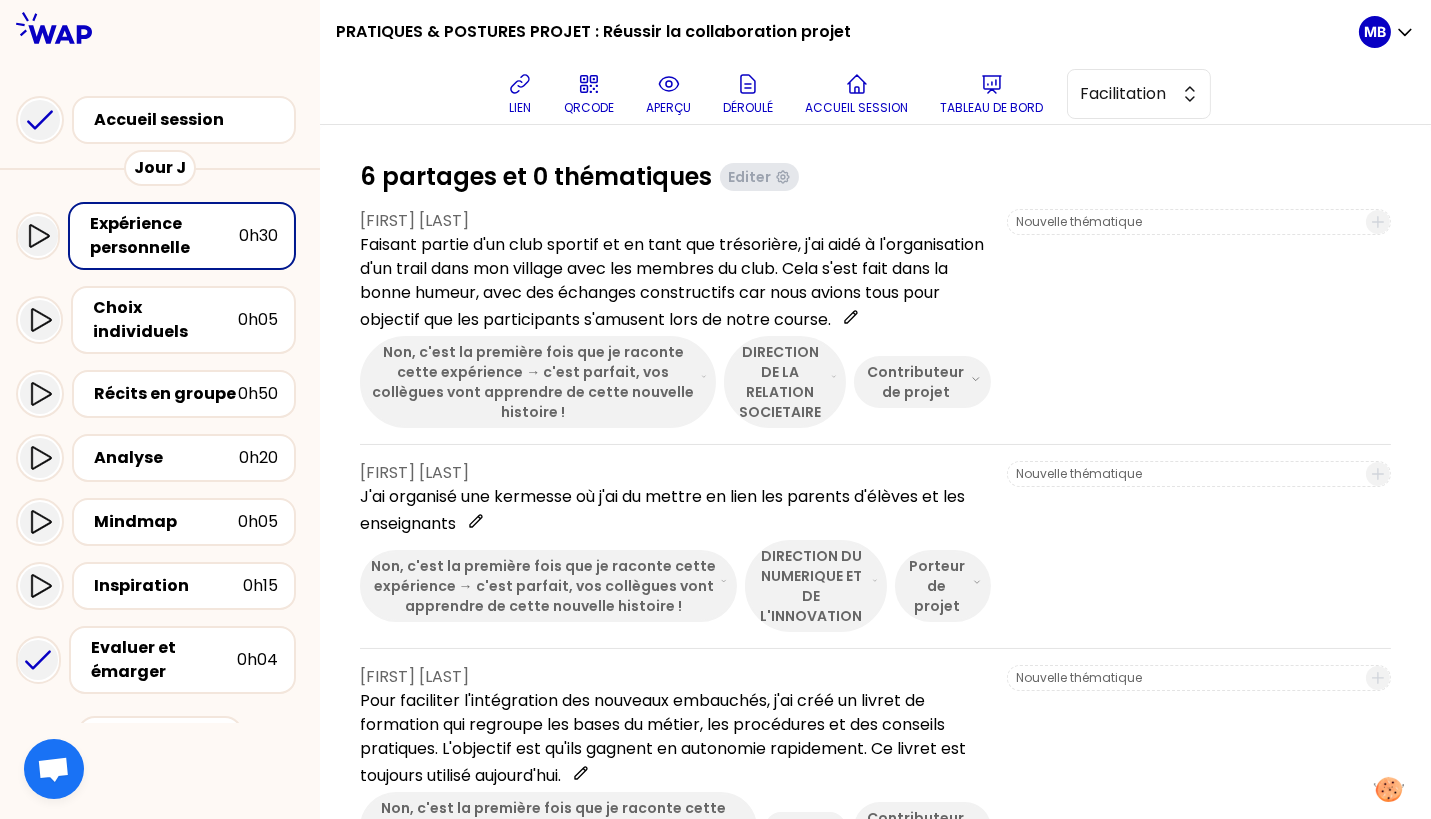click on "Accueil session" at bounding box center [160, 120] 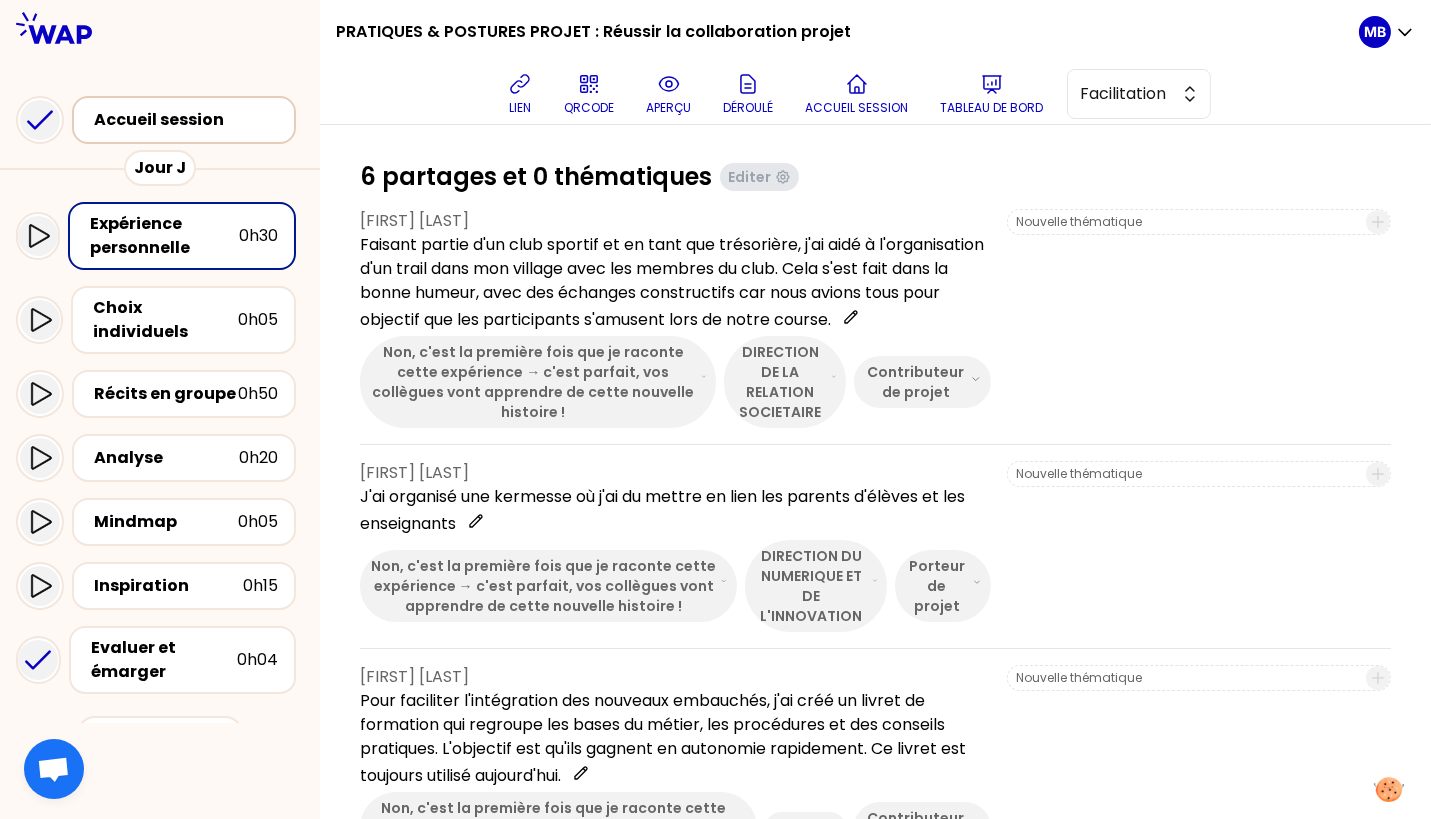 click on "Accueil session" at bounding box center (190, 120) 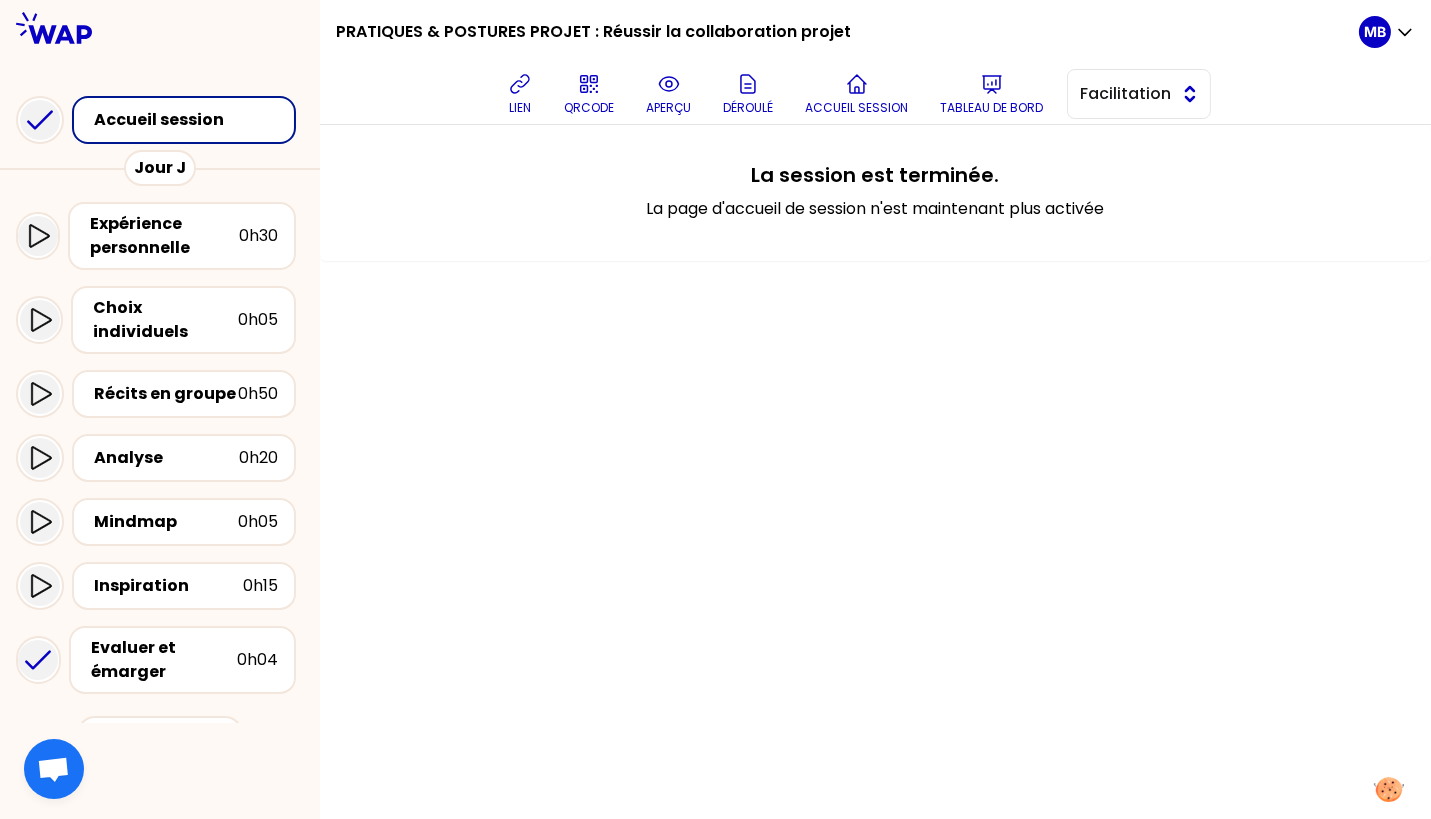 click on "Facilitation" at bounding box center (1125, 94) 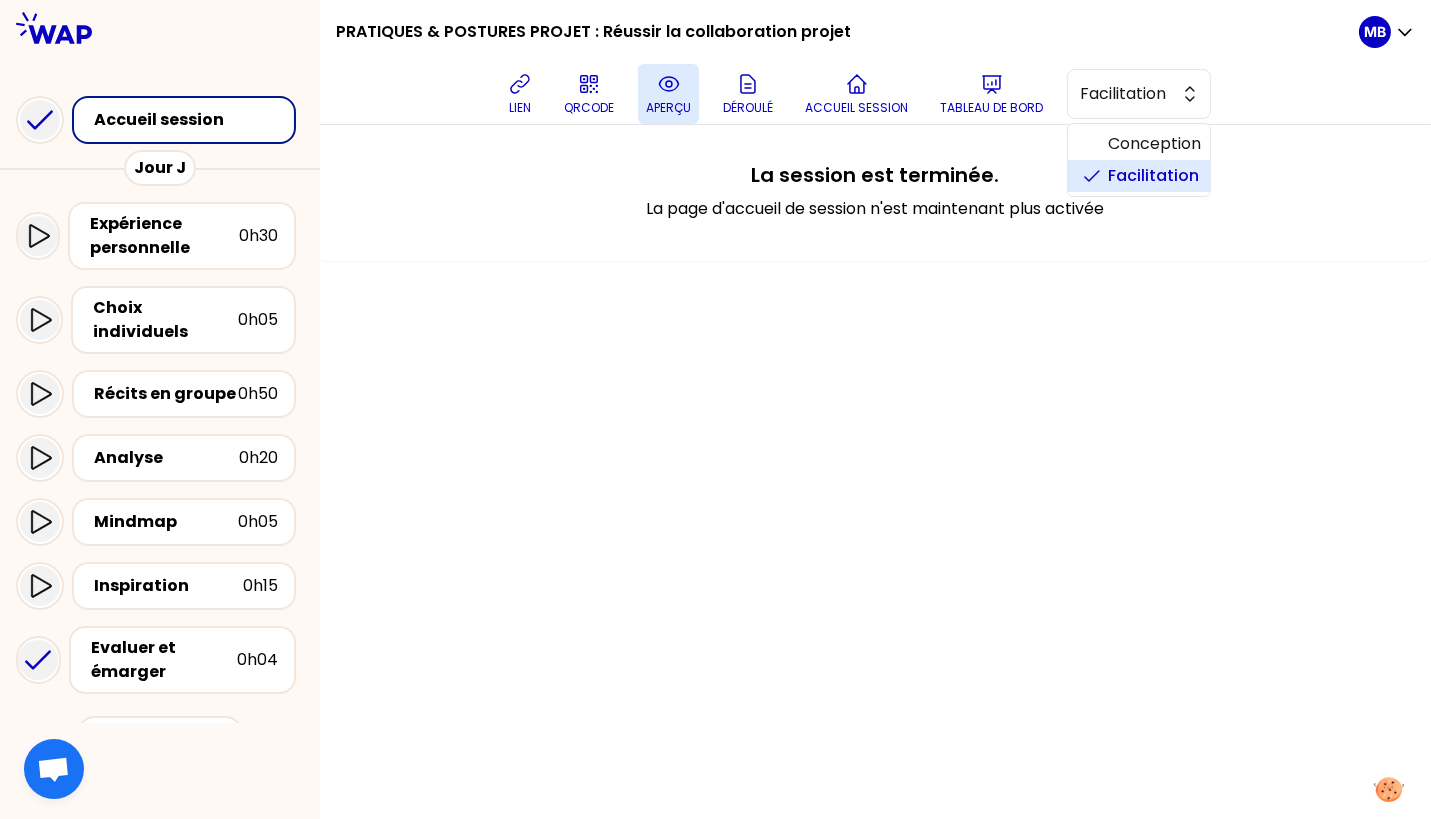 click 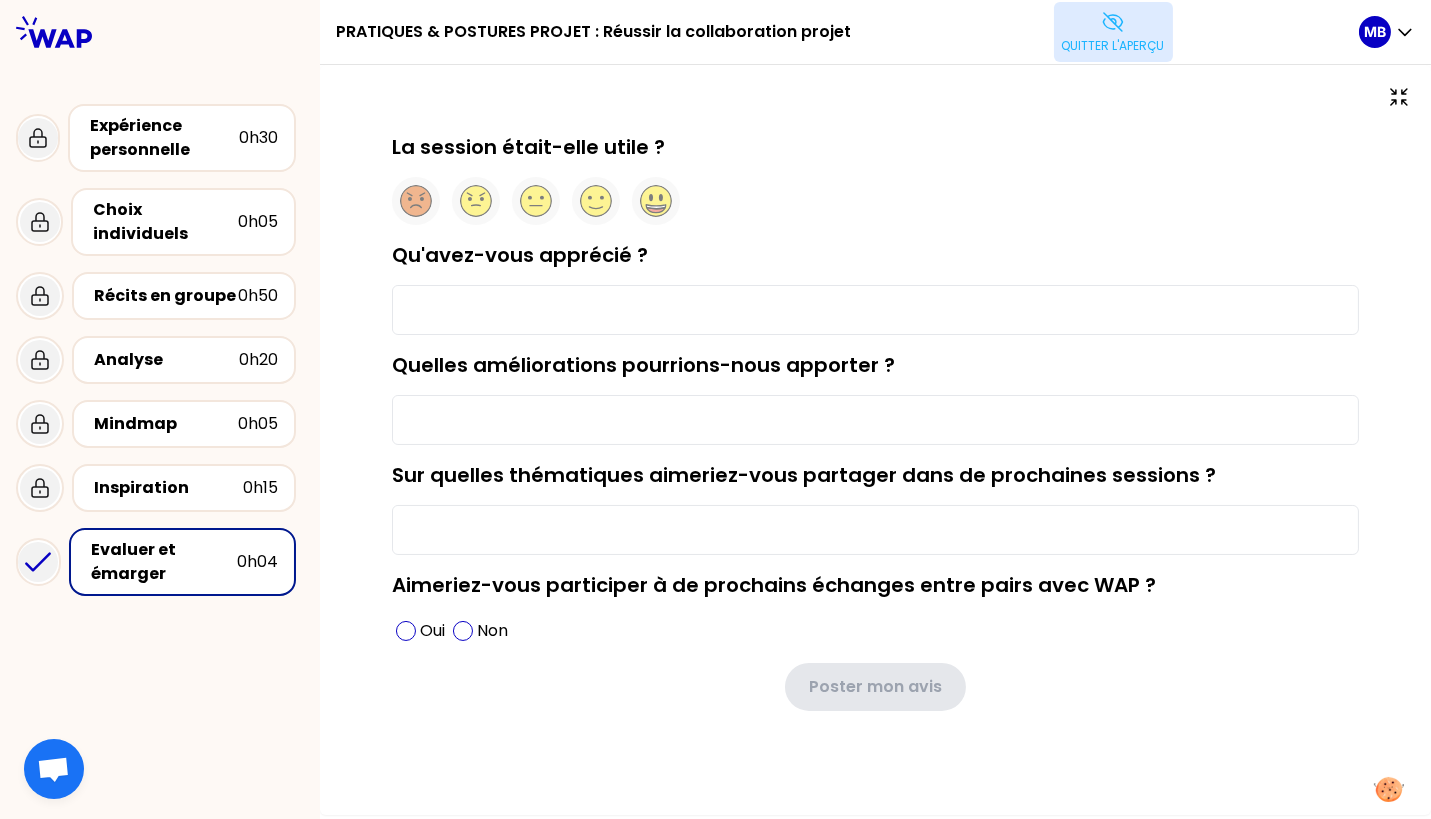 type on "les échanges" 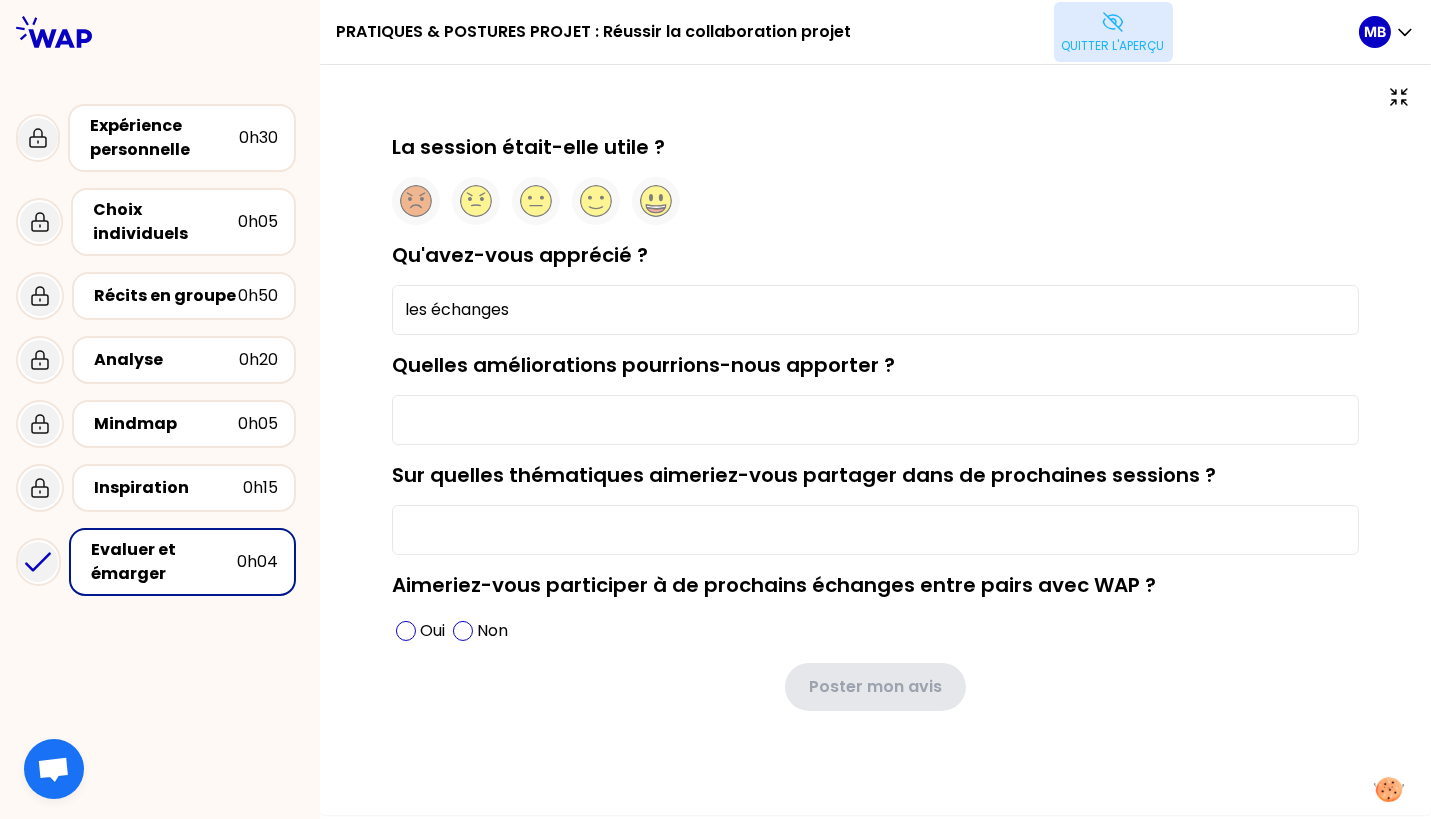 type on "plus interactifs" 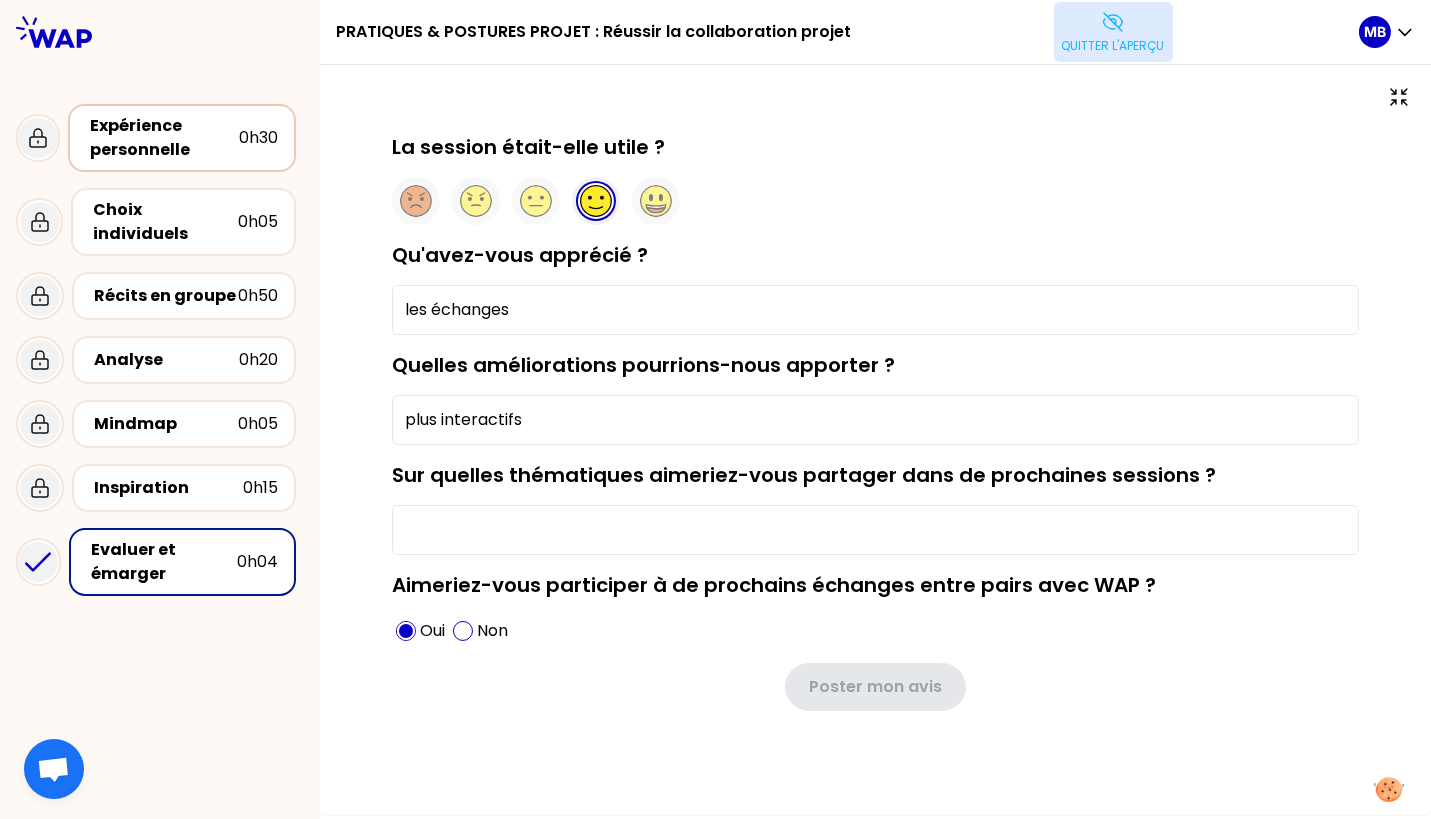 click on "Expérience personnelle" at bounding box center [164, 138] 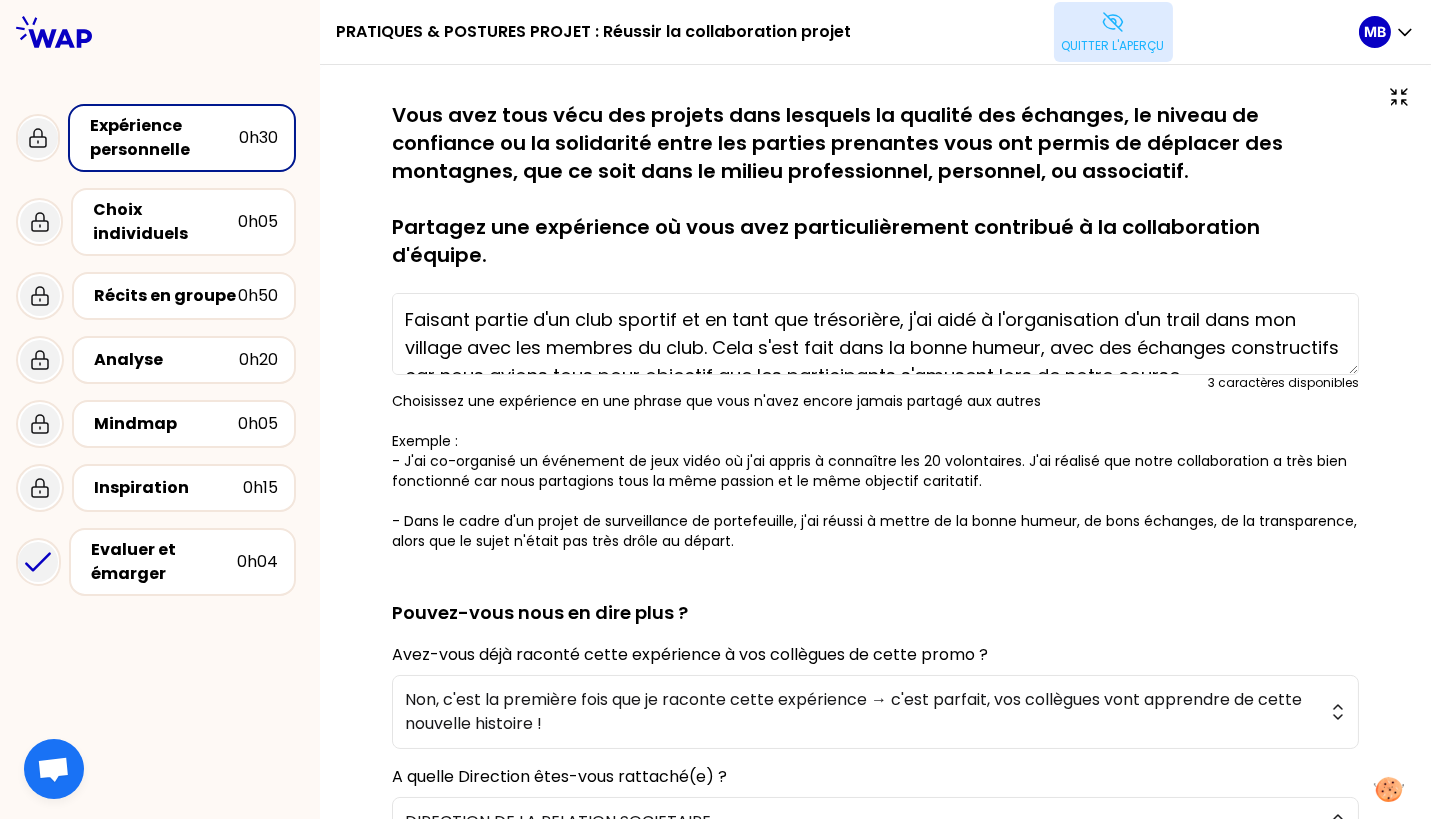 click on "Faisant partie d'un club sportif et en tant que trésorière, j'ai aidé à l'organisation d'un trail dans mon village avec les membres du club. Cela s'est fait dans la bonne humeur, avec des échanges constructifs car nous avions tous pour objectif que les participants s'amusent lors de notre course." at bounding box center [875, 334] 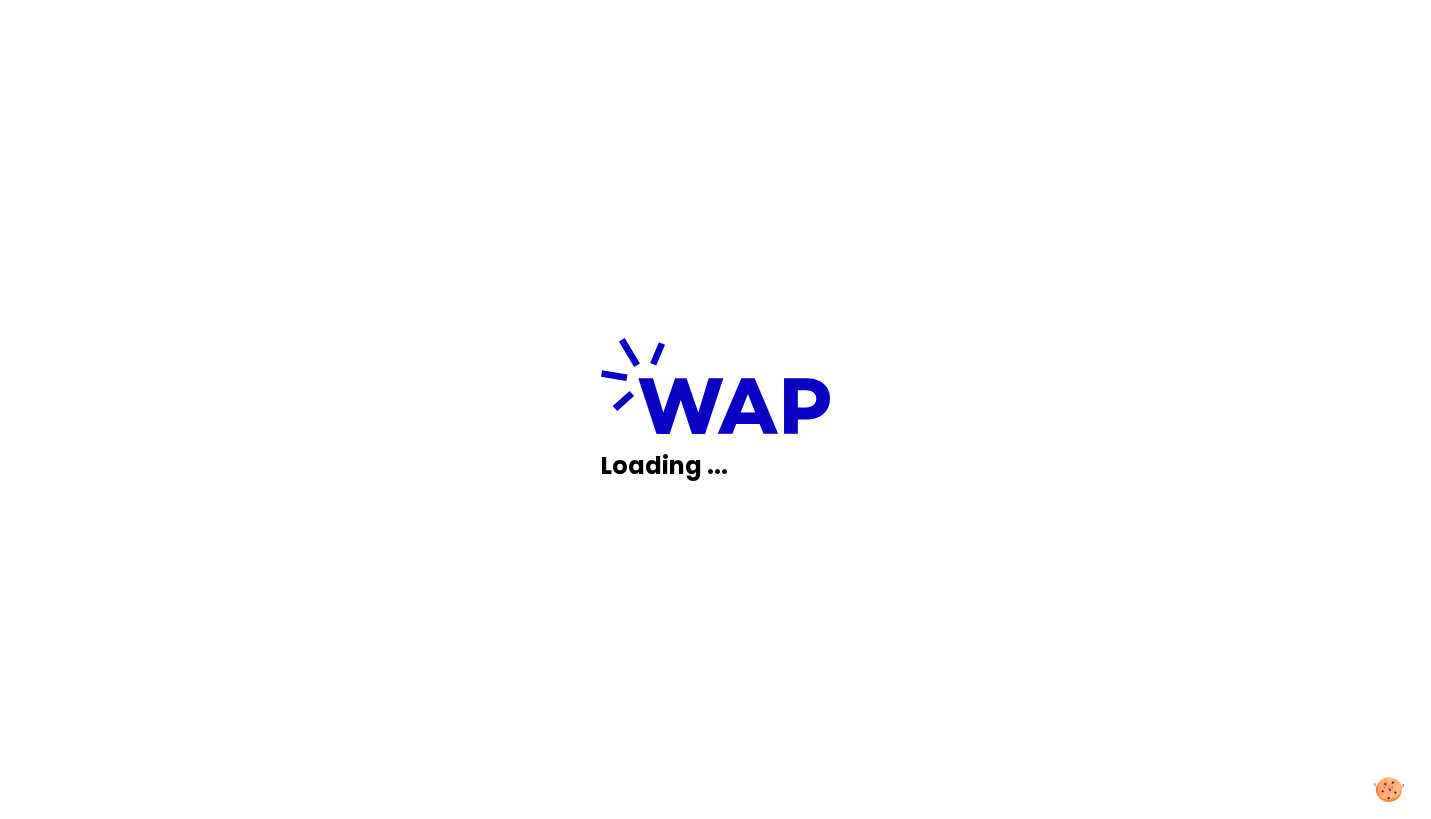 scroll, scrollTop: 0, scrollLeft: 0, axis: both 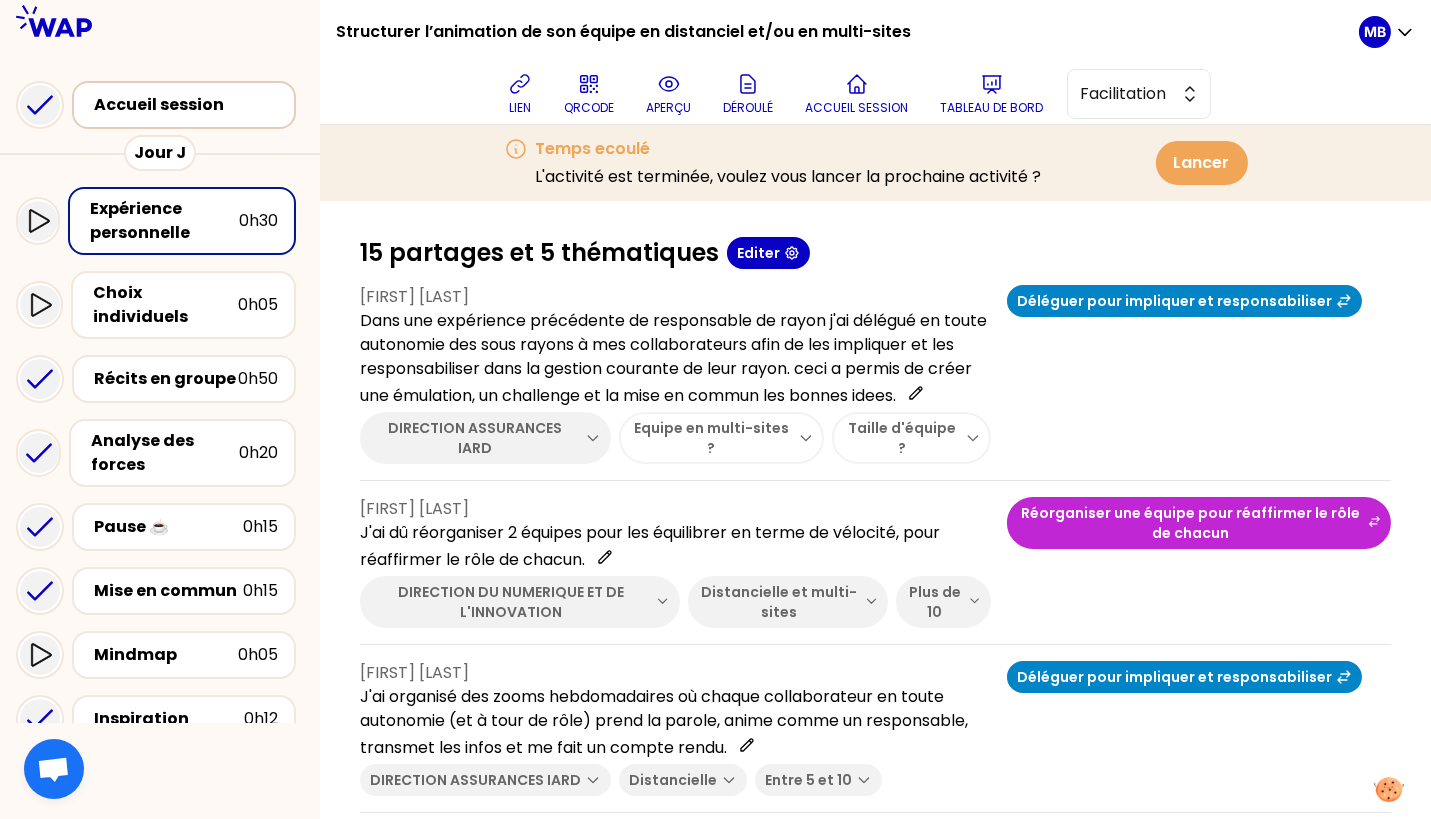 click on "Accueil session" at bounding box center [190, 105] 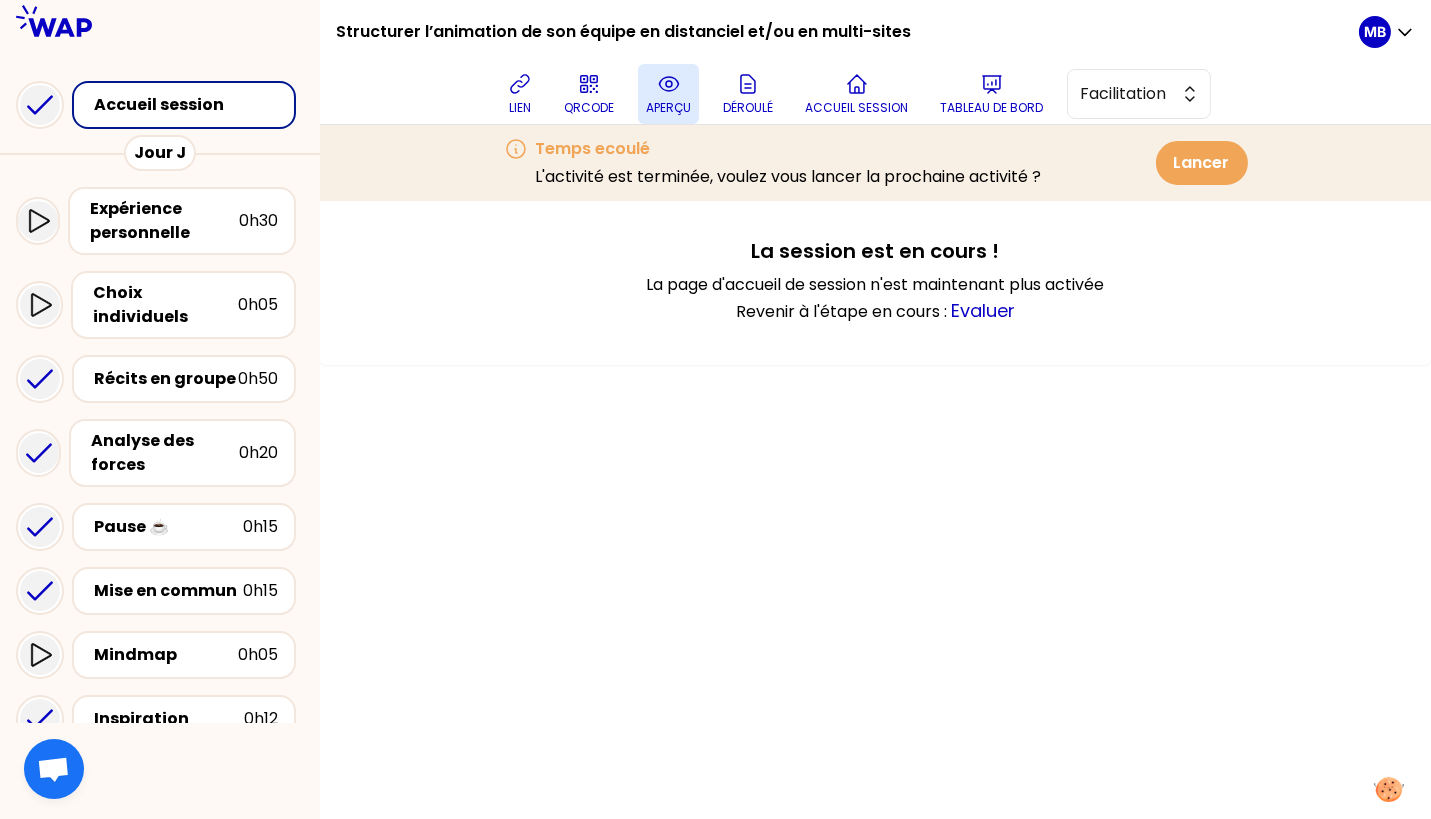 click 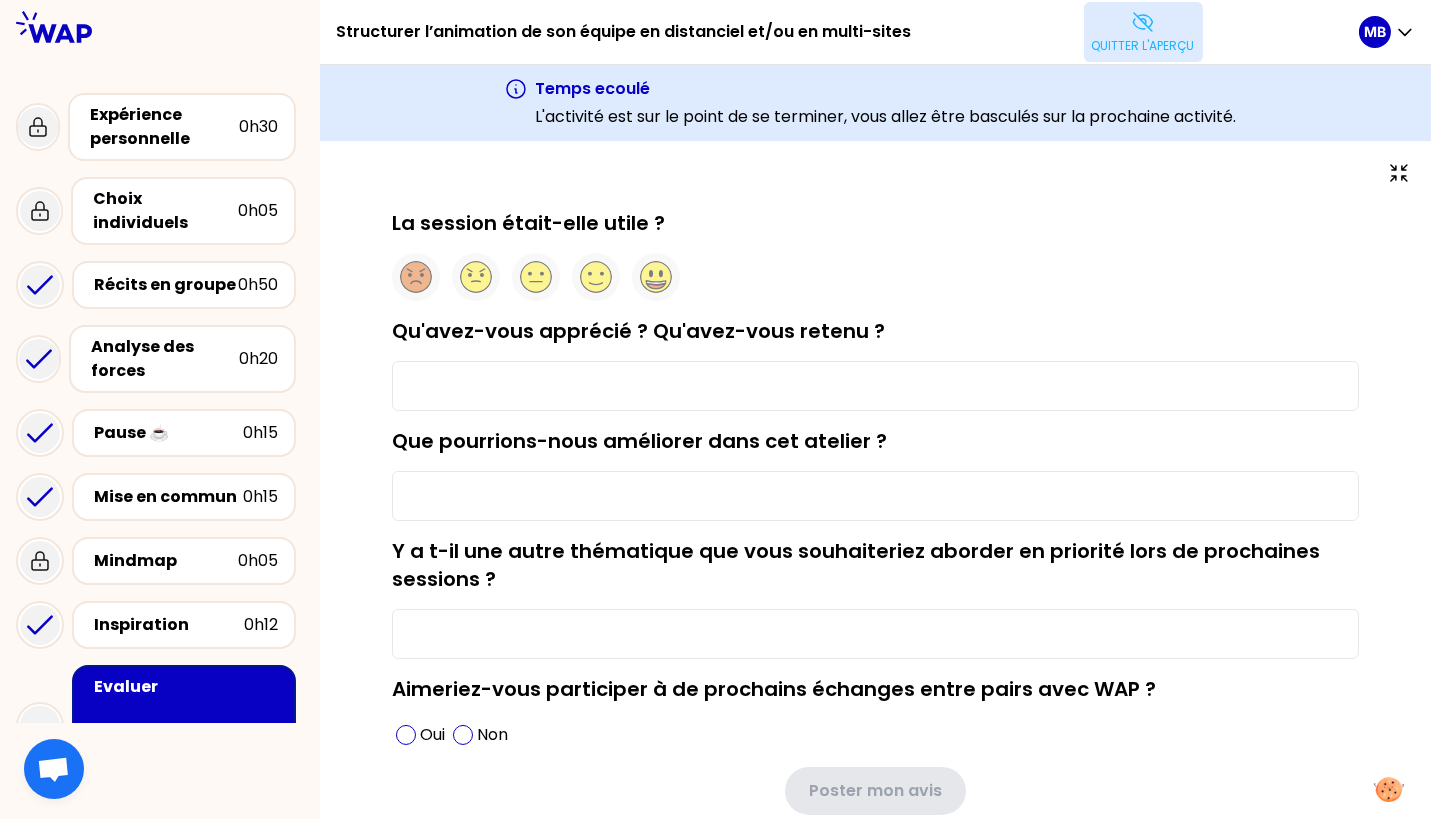 type on "les échanges dans les différents ateliers" 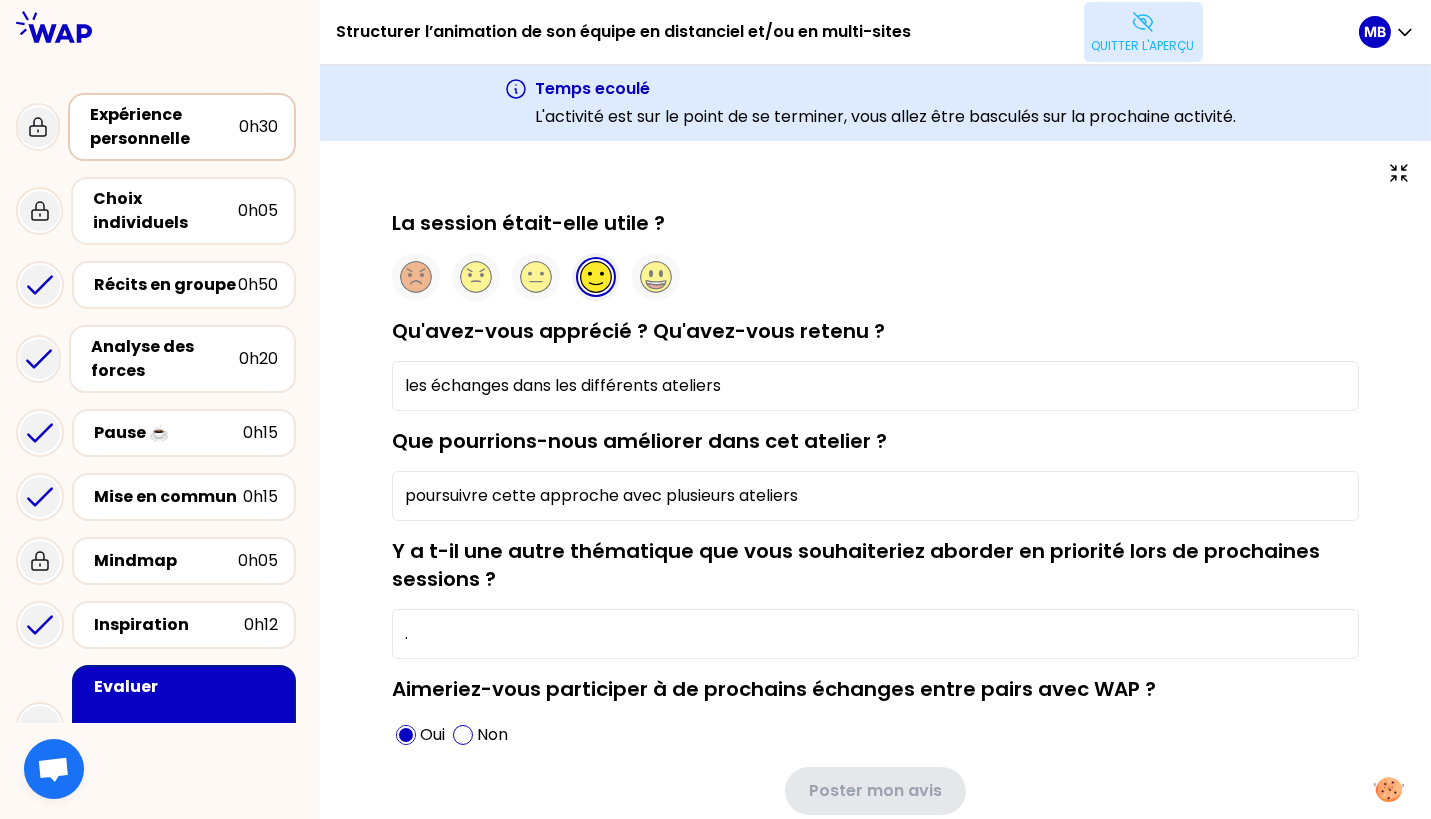 click on "Expérience personnelle" at bounding box center [164, 127] 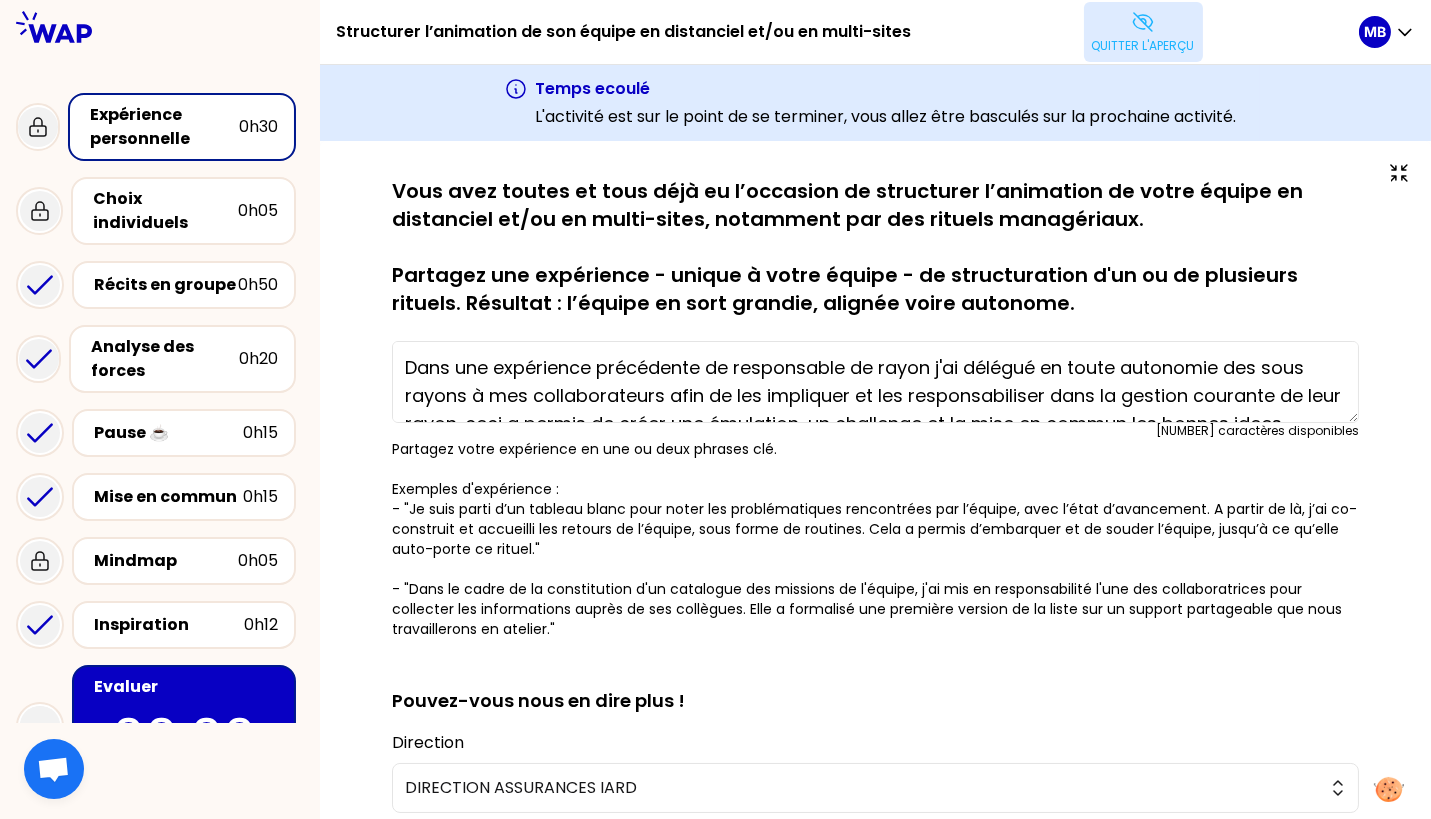 click on "Dans une expérience précédente de responsable de rayon j'ai délégué en toute autonomie des sous rayons à mes collaborateurs afin de les impliquer et les responsabiliser dans la gestion courante de leur rayon. ceci a permis de créer une émulation, un challenge et la mise en commun les bonnes idees." at bounding box center (875, 382) 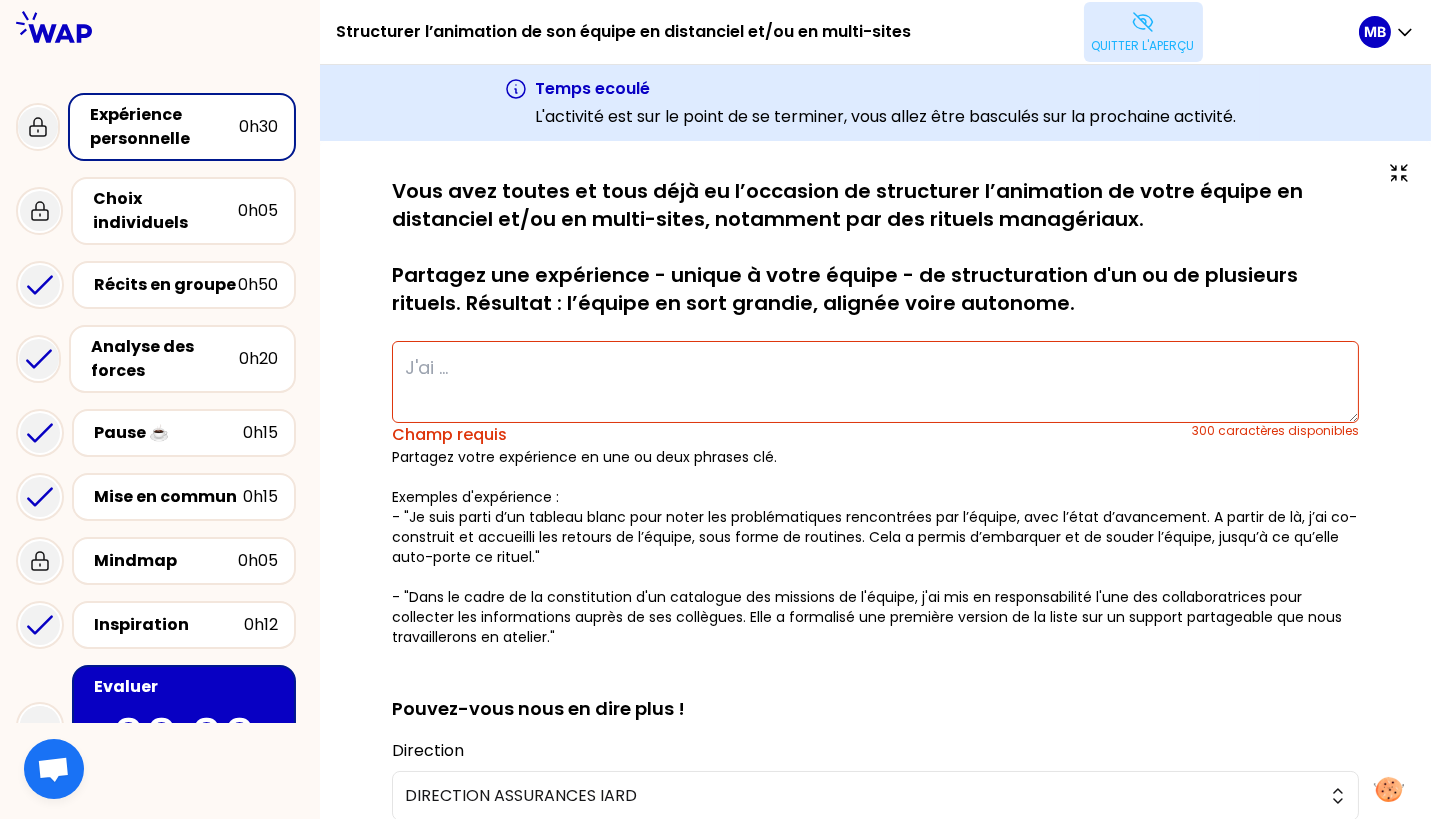 click at bounding box center [875, 382] 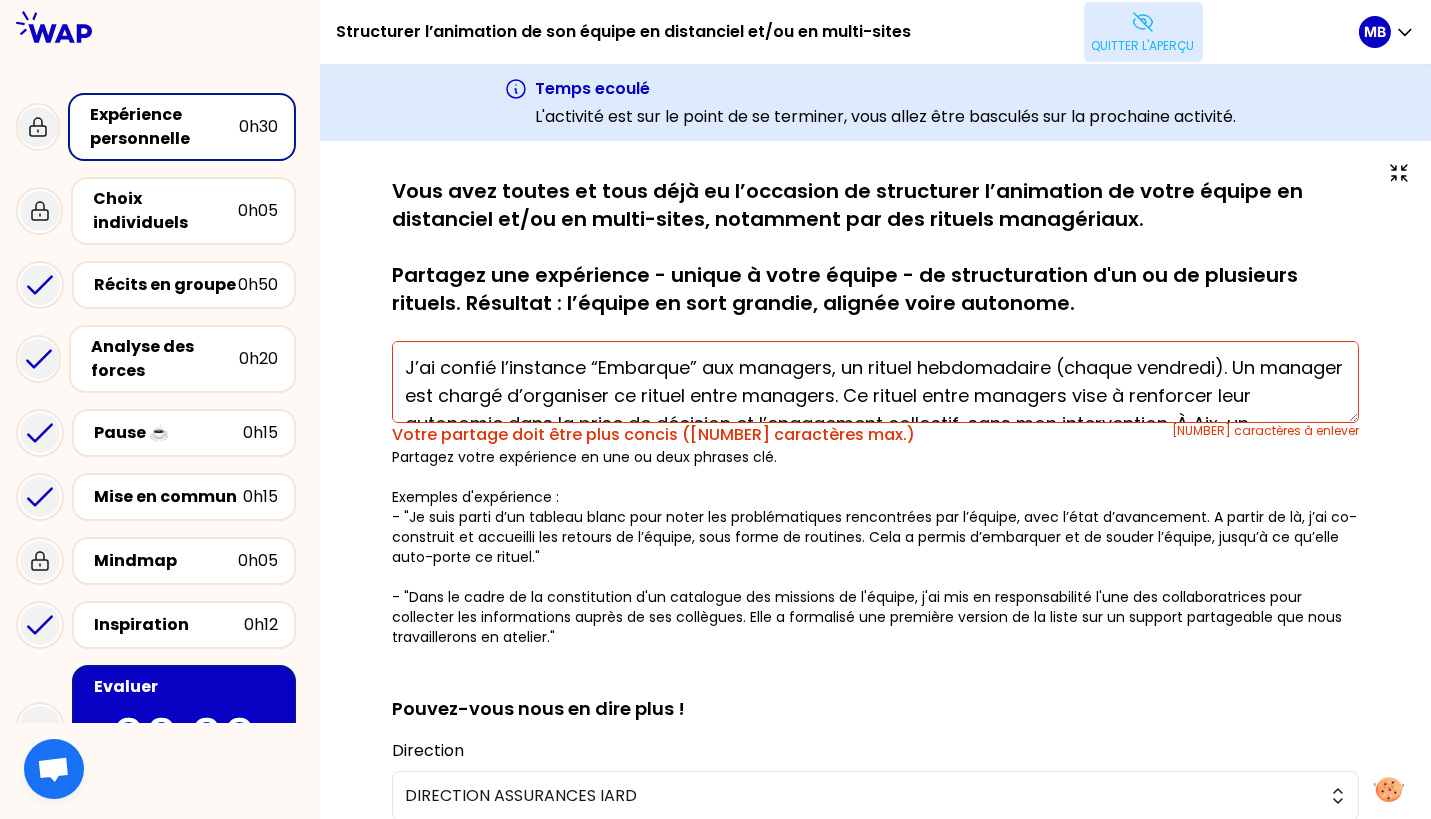 scroll, scrollTop: 56, scrollLeft: 0, axis: vertical 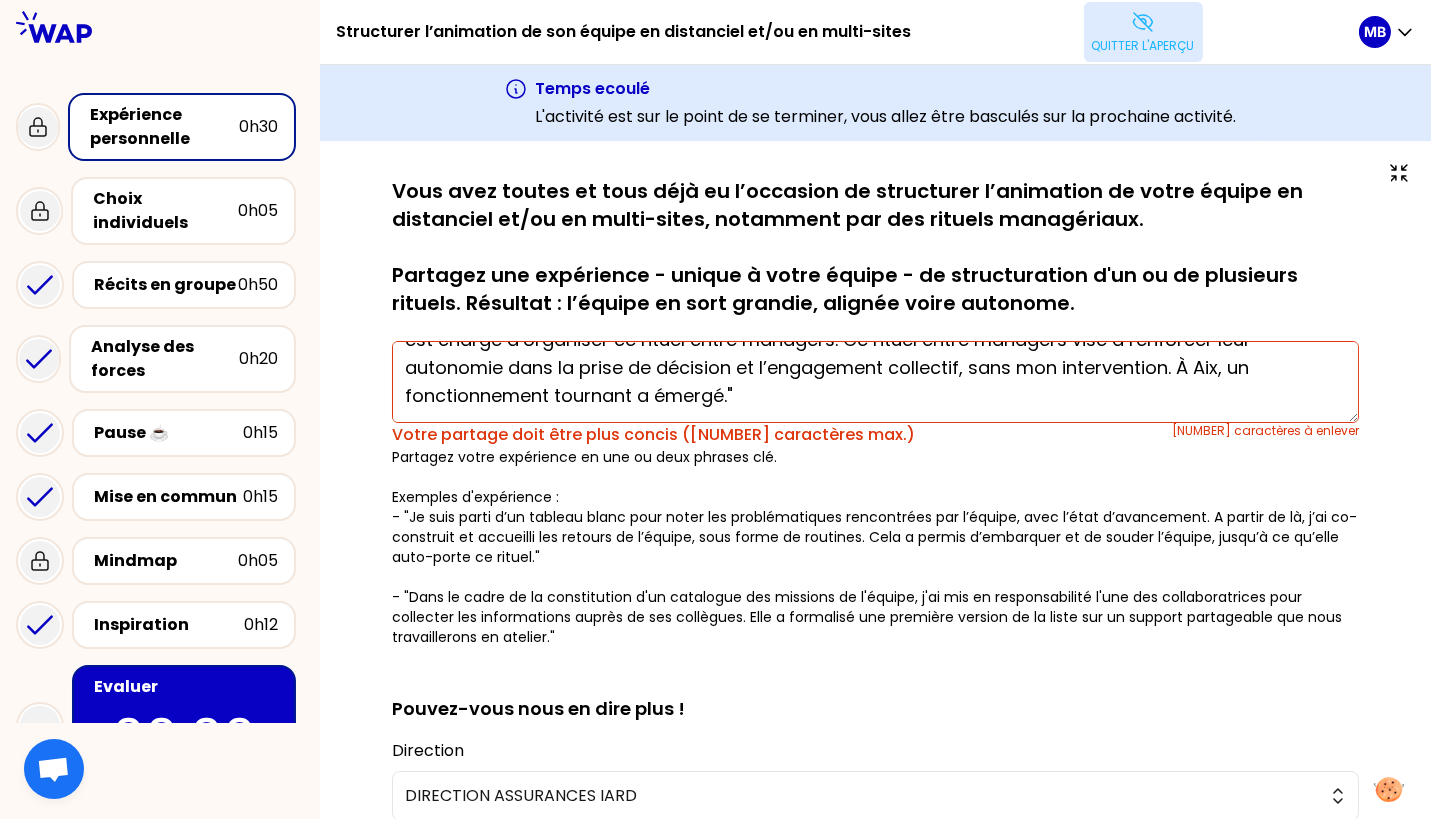 type on "J’ai confié l’instance “Embarque” aux managers, un rituel hebdomadaire (chaque vendredi). Un manager est chargé d’organiser ce rituel entre managers. Ce rituel entre managers vise à renforcer leur autonomie dans la prise de décision et l’engagement collectif, sans mon intervention. À Aix, un fonctionnement tournant a émergé."" 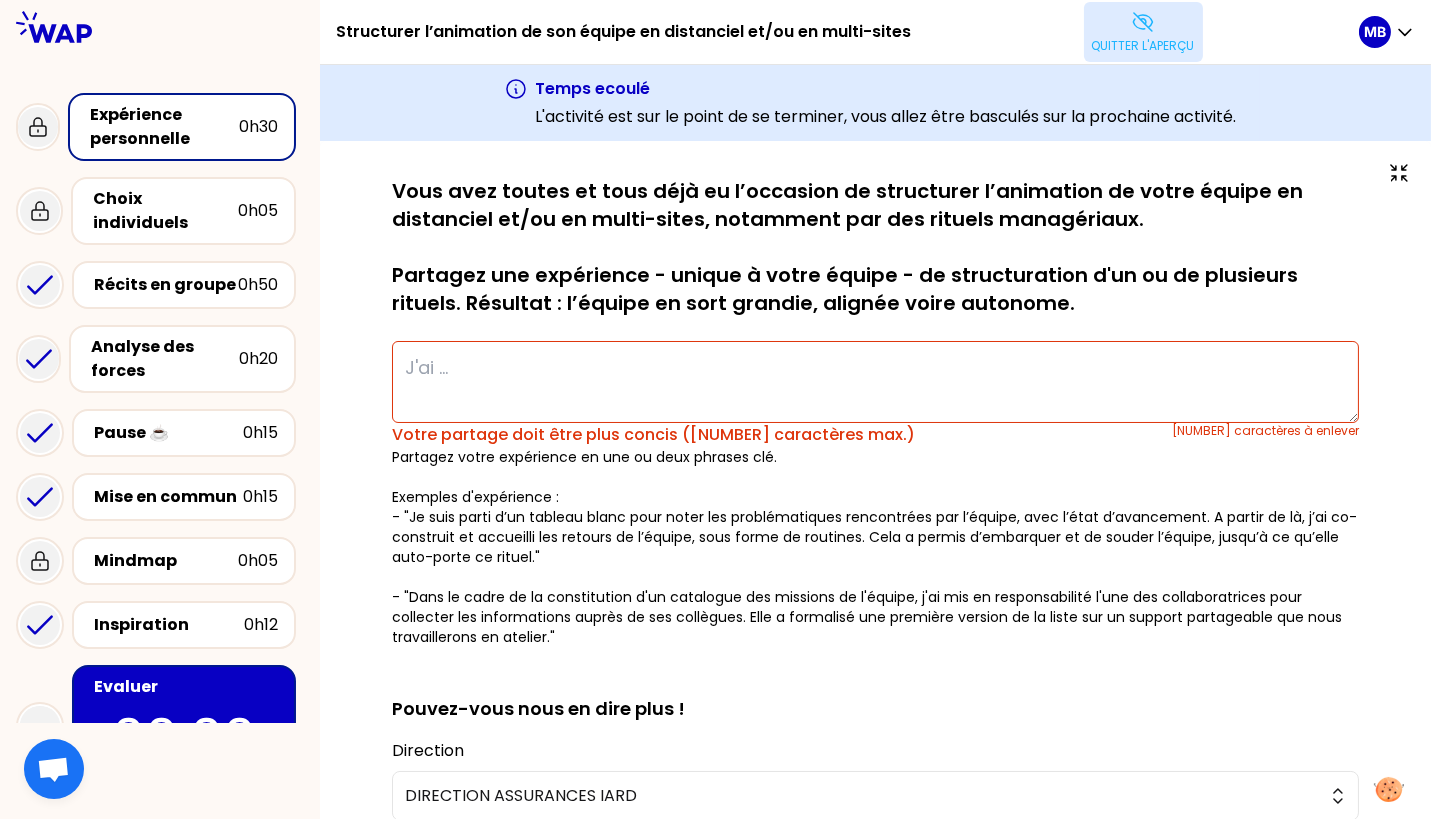 scroll, scrollTop: 0, scrollLeft: 0, axis: both 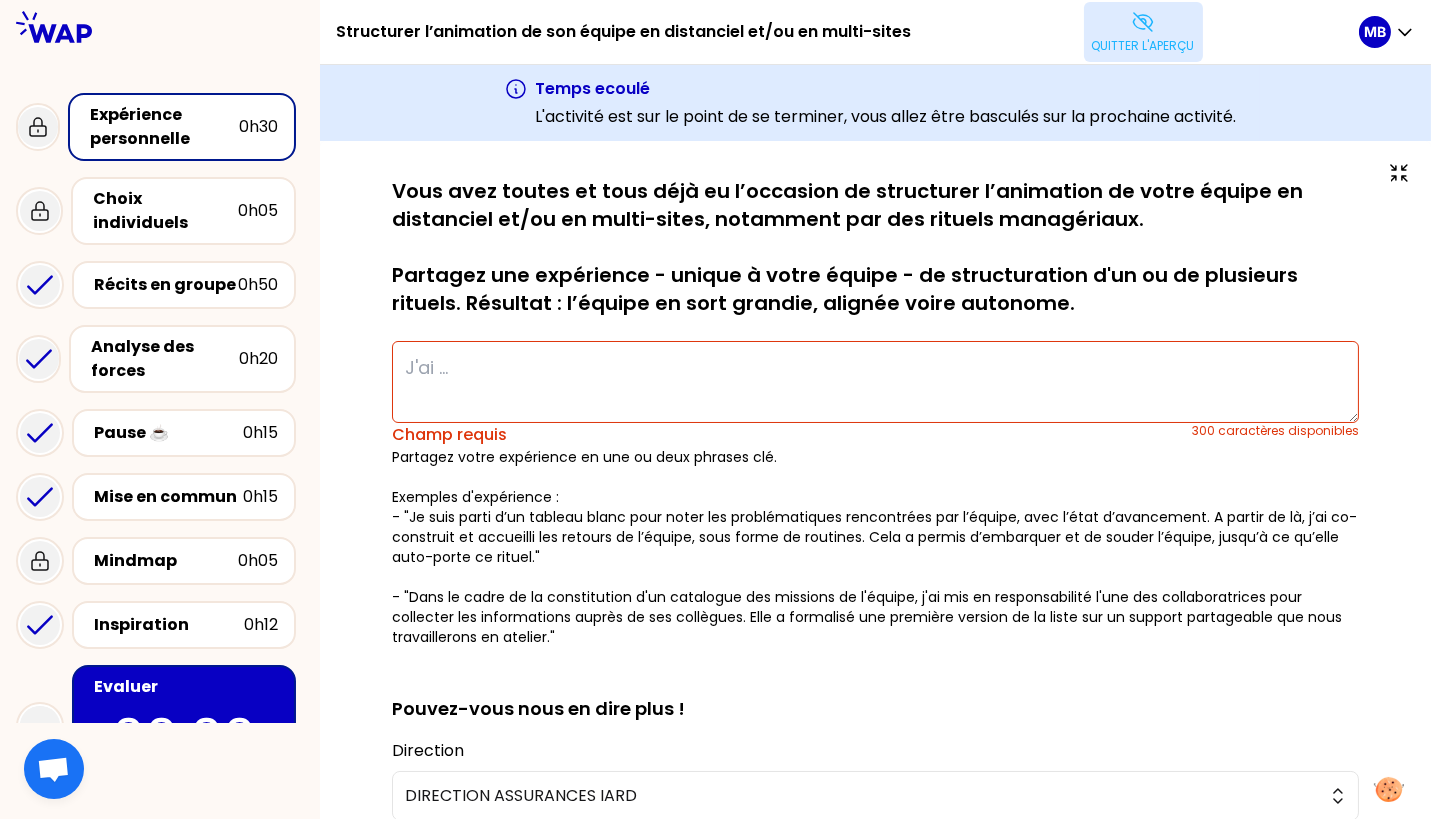 paste on "J’ai confié aux managers le rituel hebdo “Embarque”, qu’ils organisent entre eux - sans mon intervention. À Aix, un fonctionnement tournant a émergé. Ce moment favorise l’autonomie dans la prise de décision et l’engagement collectif." 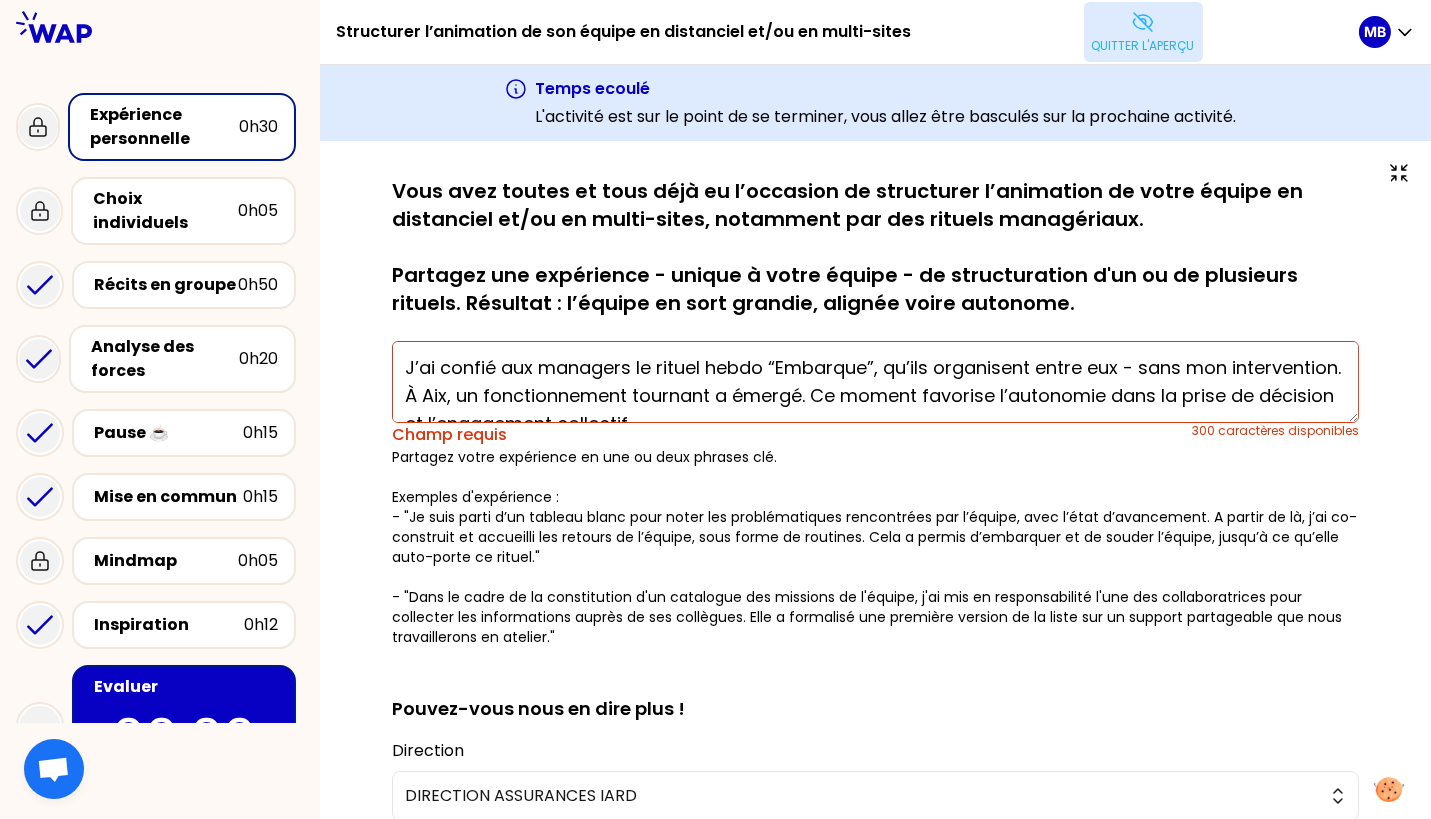 scroll, scrollTop: 14, scrollLeft: 0, axis: vertical 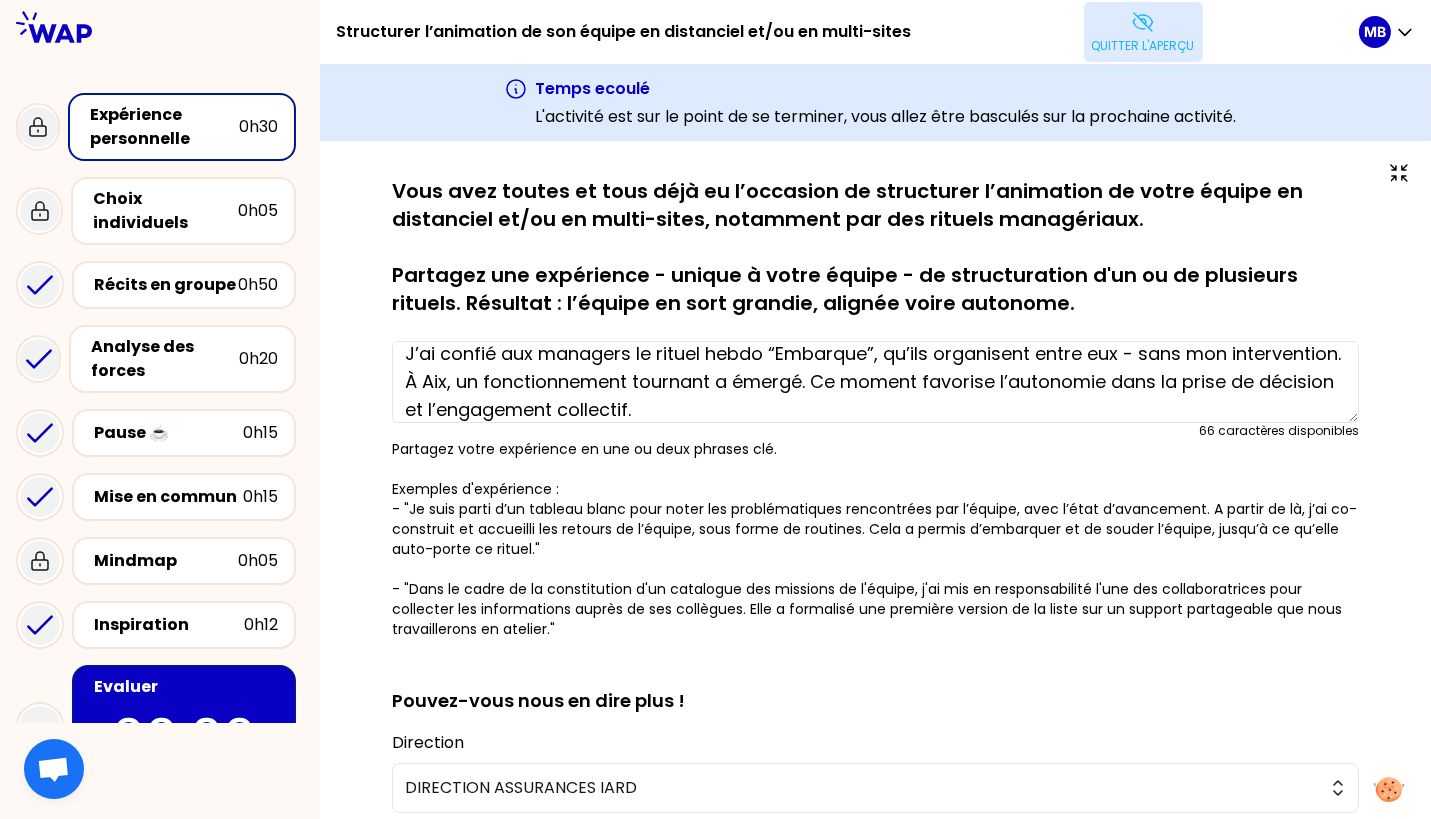 type on "J’ai confié aux managers le rituel hebdo “Embarque”, qu’ils organisent entre eux - sans mon intervention. À Aix, un fonctionnement tournant a émergé. Ce moment favorise l’autonomie dans la prise de décision et l’engagement collectif." 